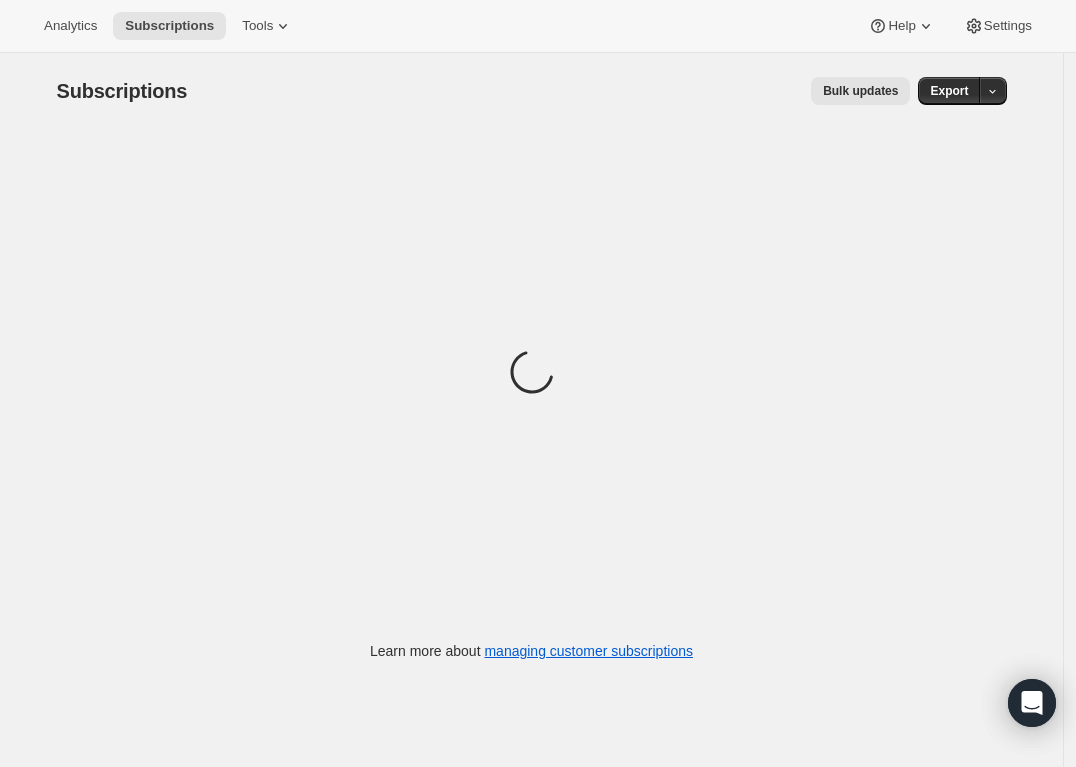 scroll, scrollTop: 0, scrollLeft: 0, axis: both 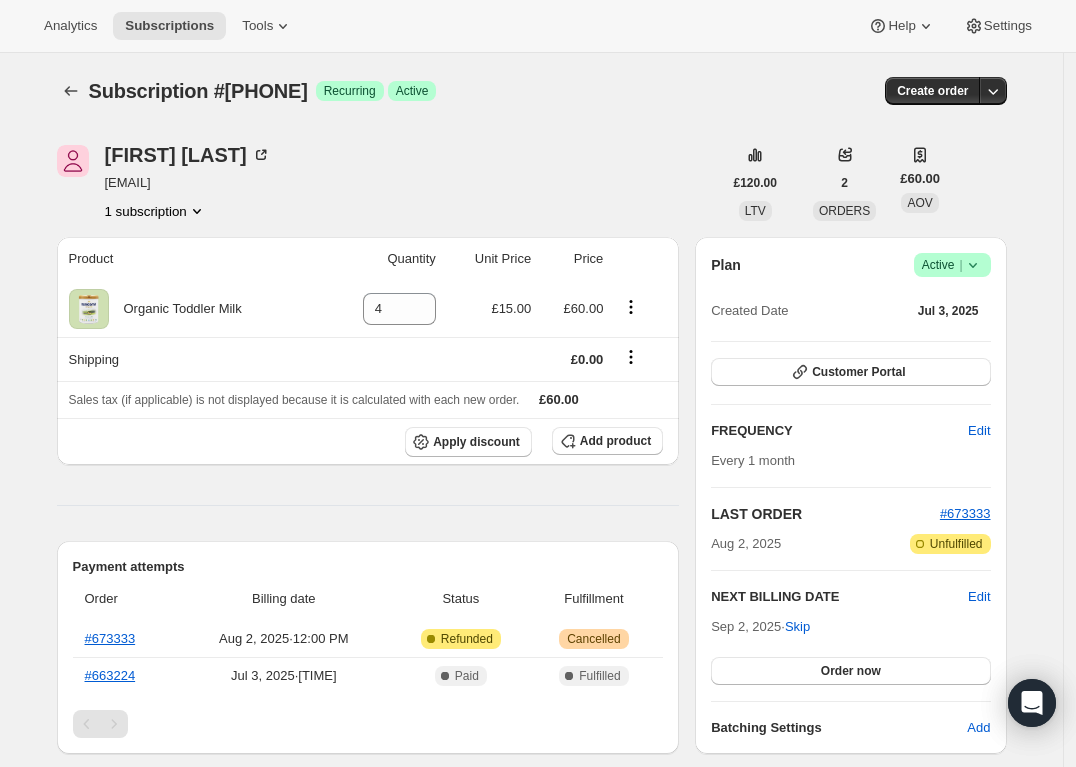 click on "Active |" at bounding box center (952, 265) 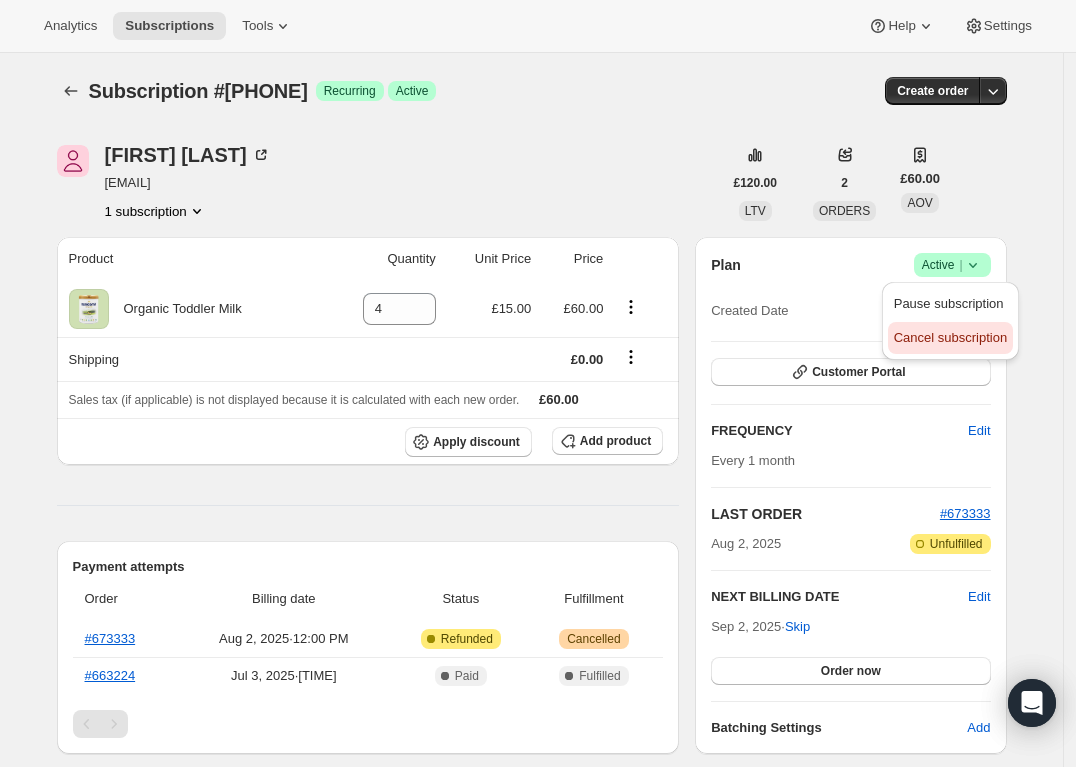 click on "Cancel subscription" at bounding box center [950, 337] 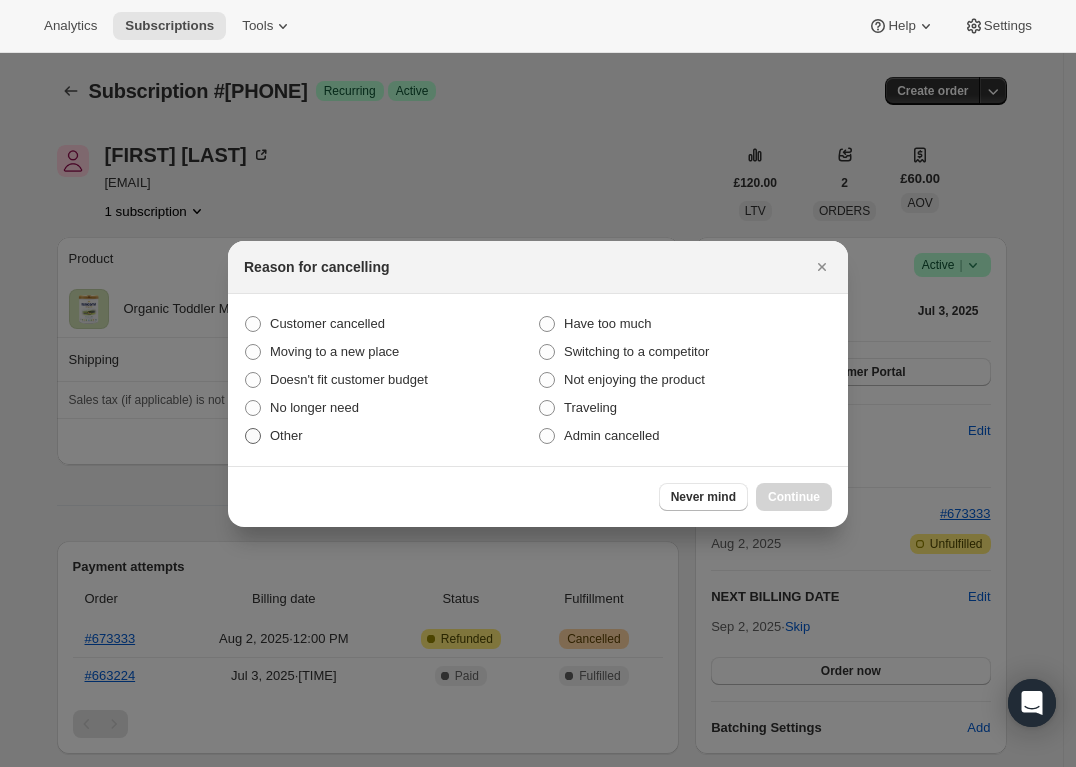 click on "Other" at bounding box center [286, 435] 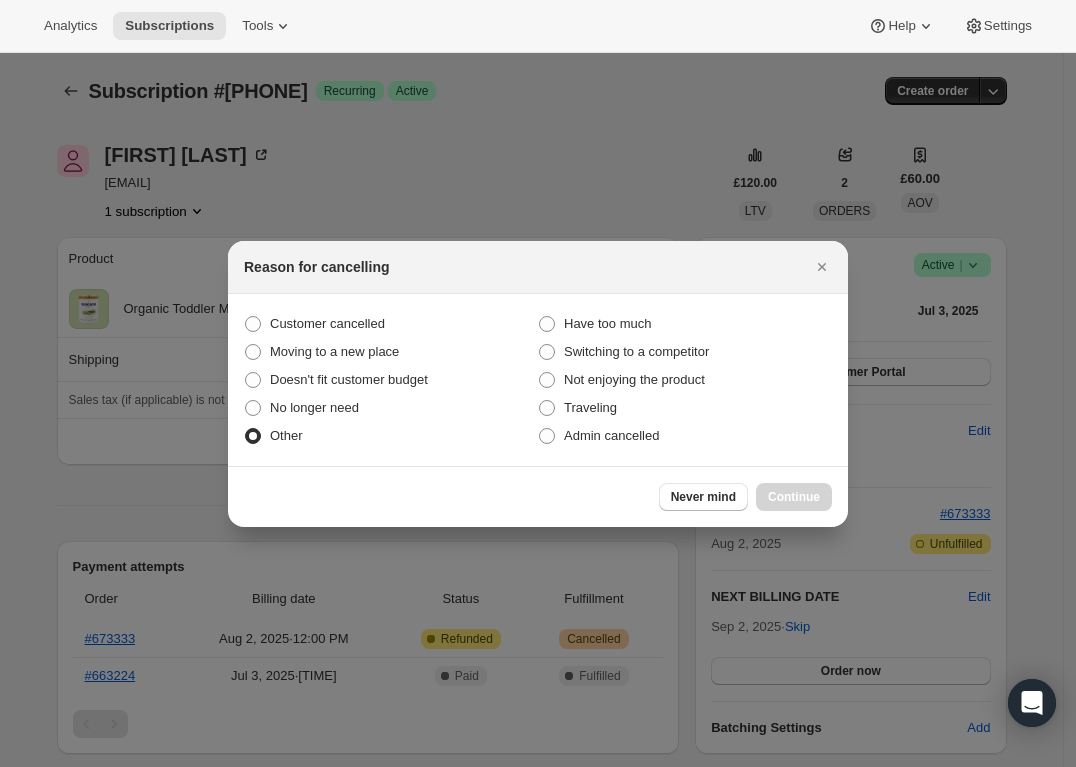 radio on "true" 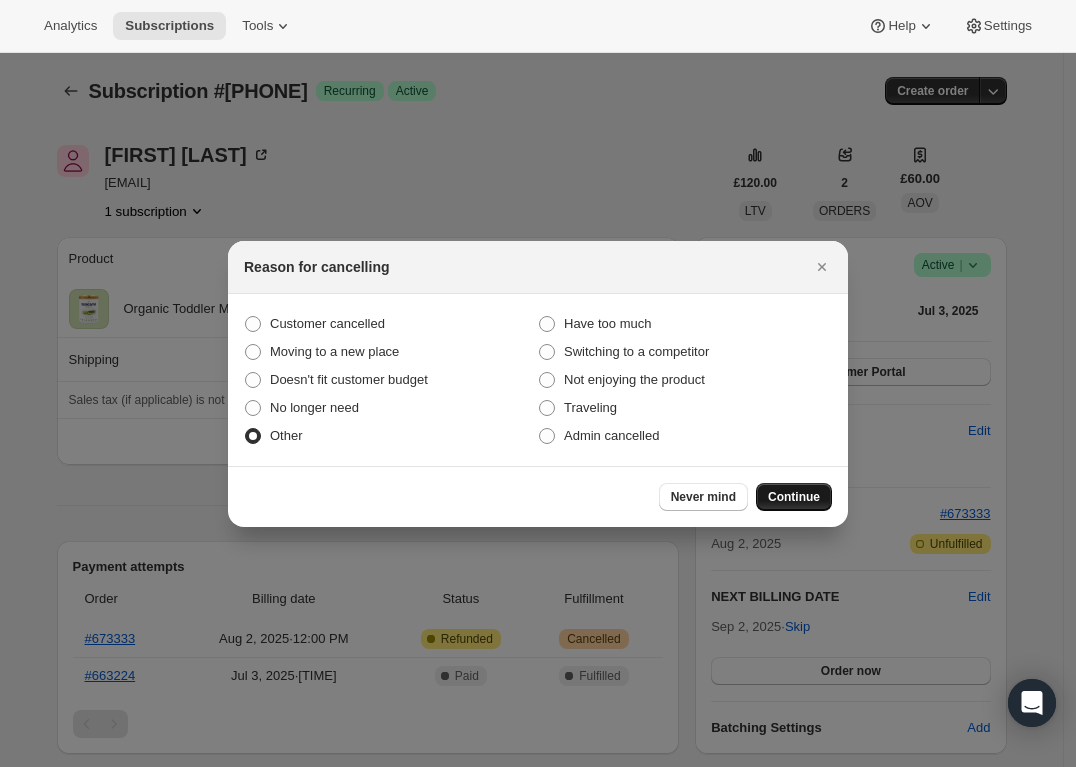 click on "Continue" at bounding box center [794, 497] 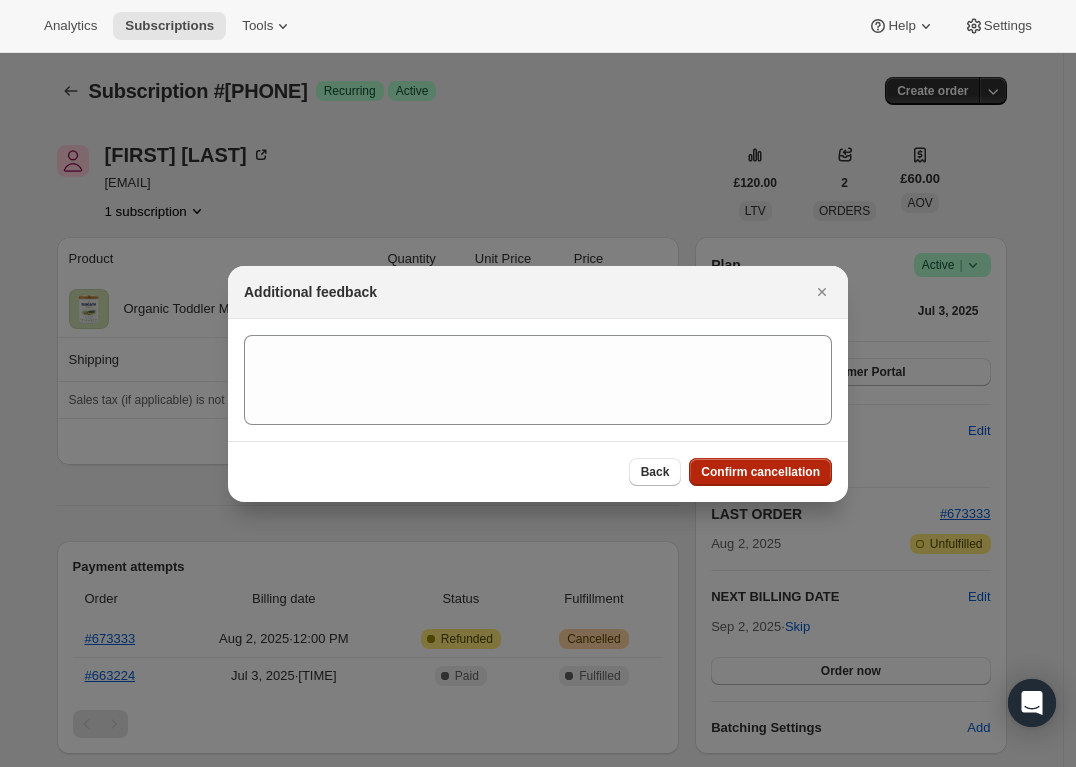 click on "Confirm cancellation" at bounding box center (760, 472) 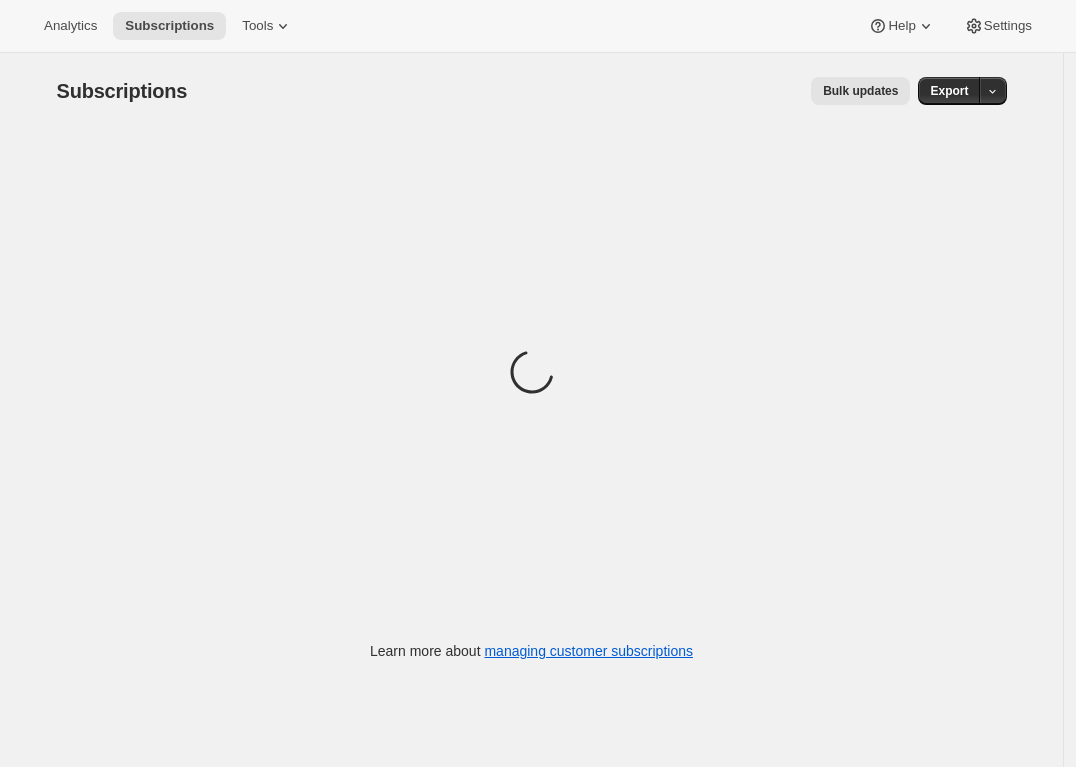 scroll, scrollTop: 0, scrollLeft: 0, axis: both 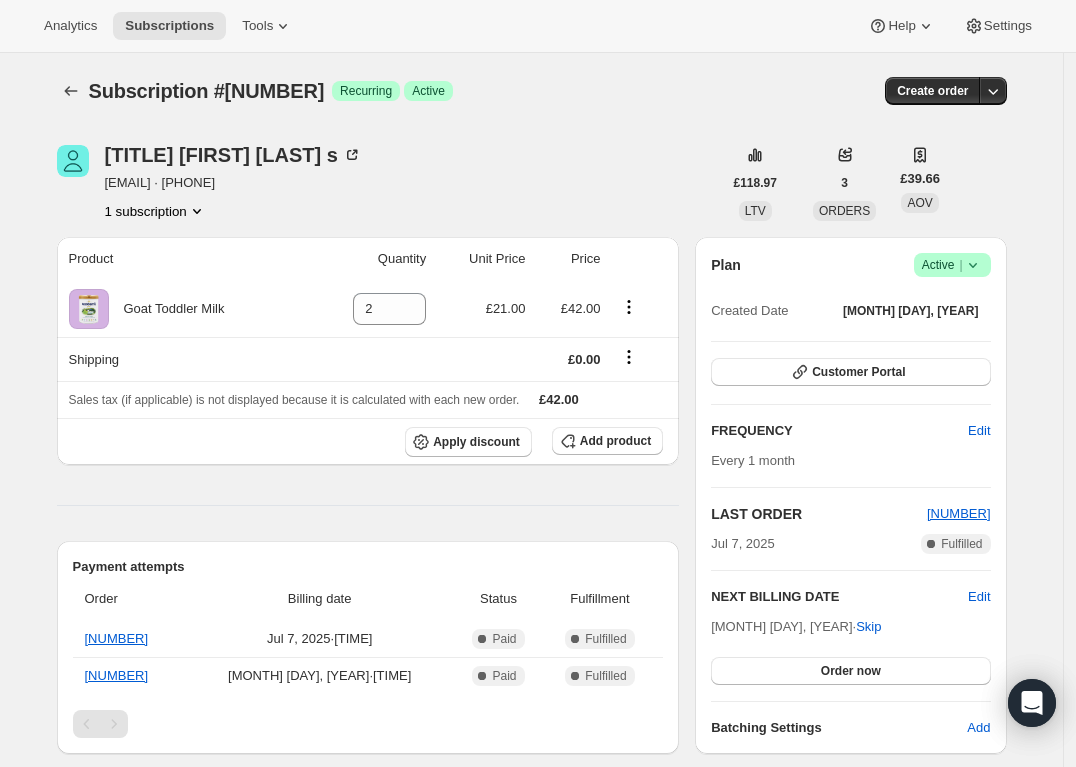 click on "|" at bounding box center [960, 265] 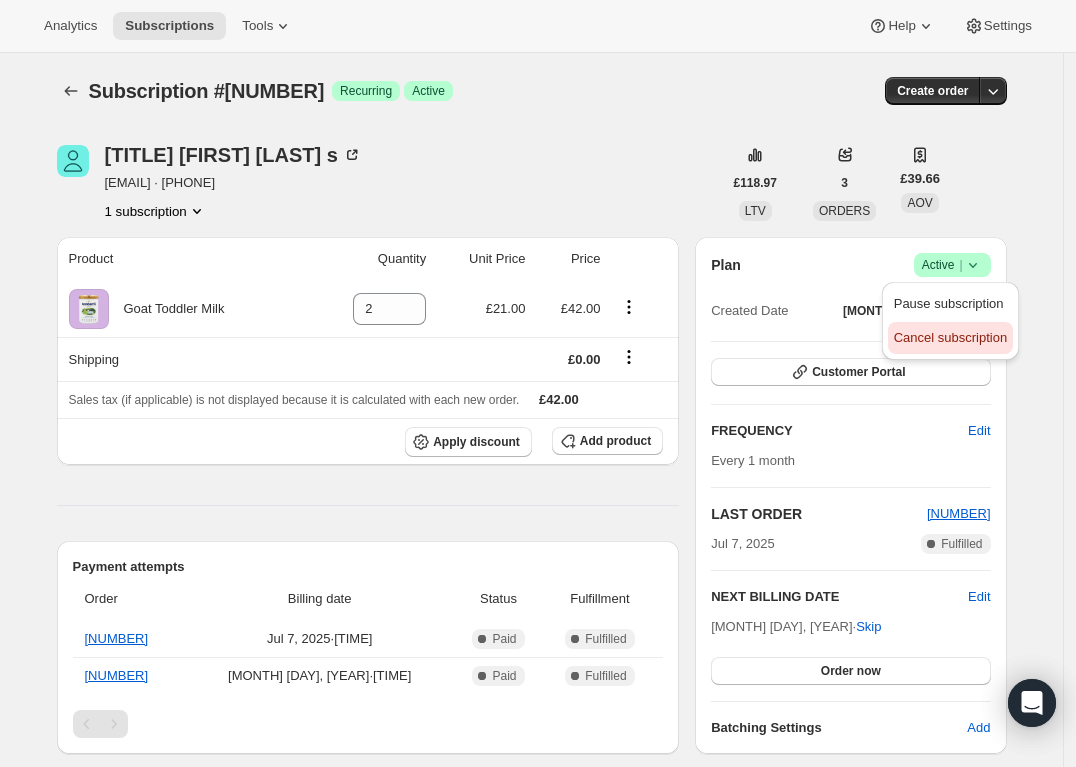 click on "Cancel subscription" at bounding box center (950, 337) 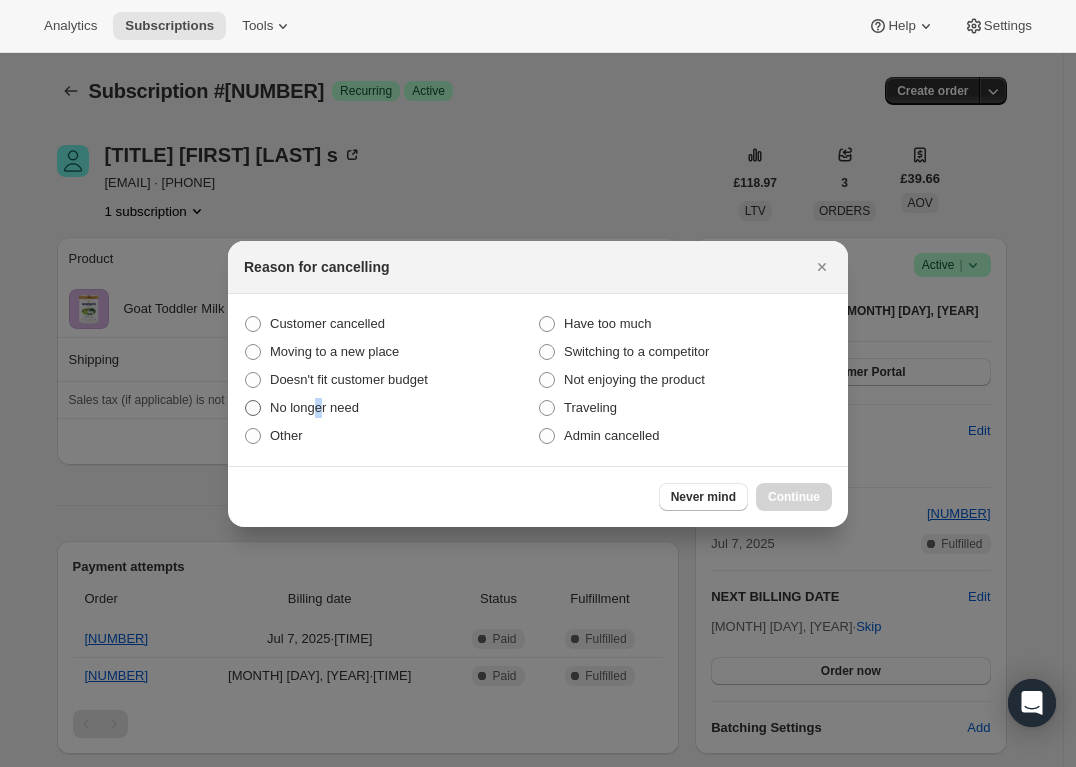 click on "No longer need" at bounding box center [314, 407] 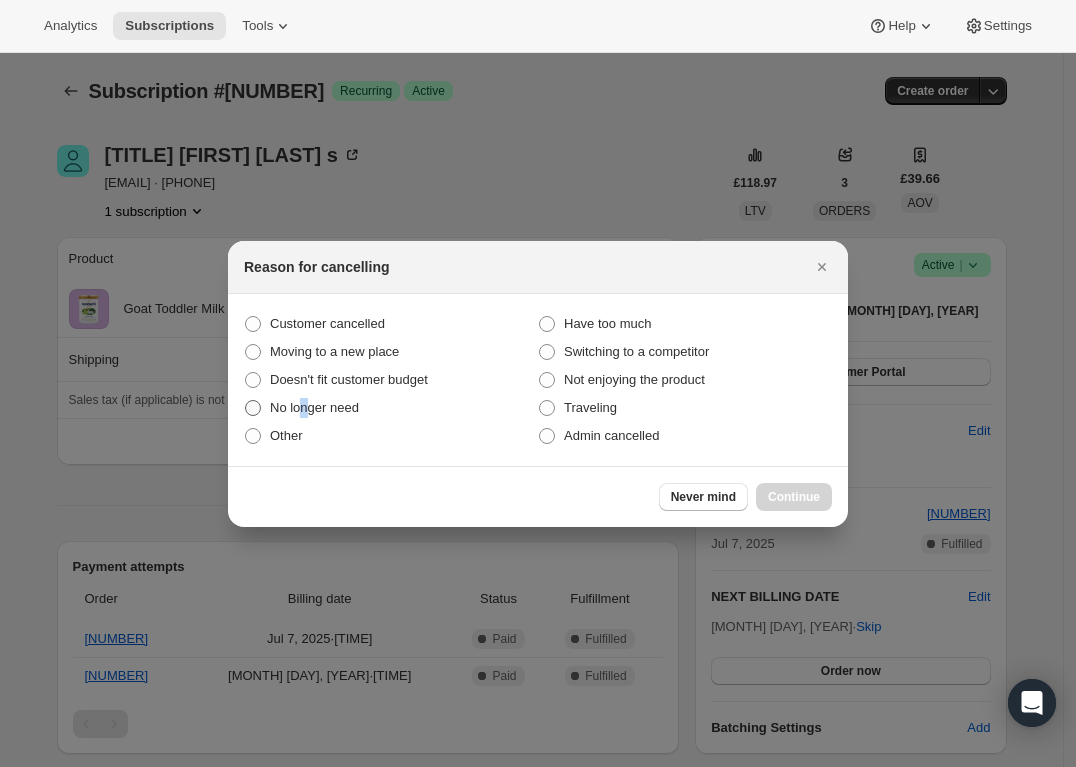 drag, startPoint x: 307, startPoint y: 401, endPoint x: 320, endPoint y: 406, distance: 13.928389 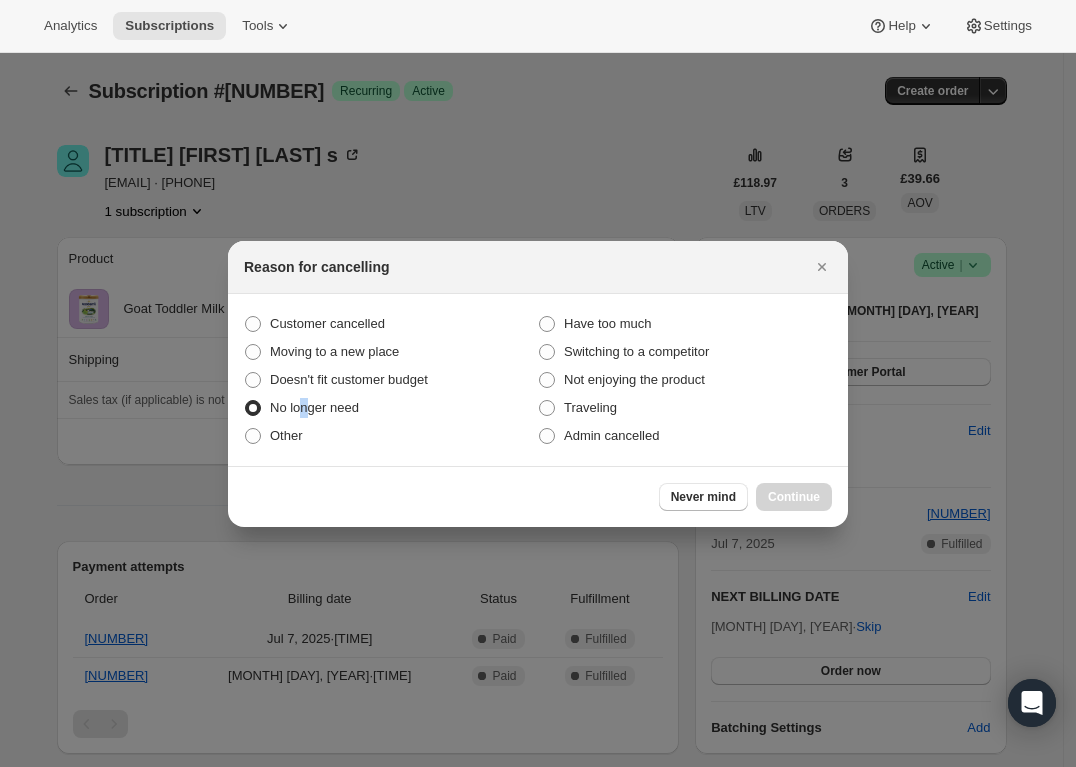 radio on "true" 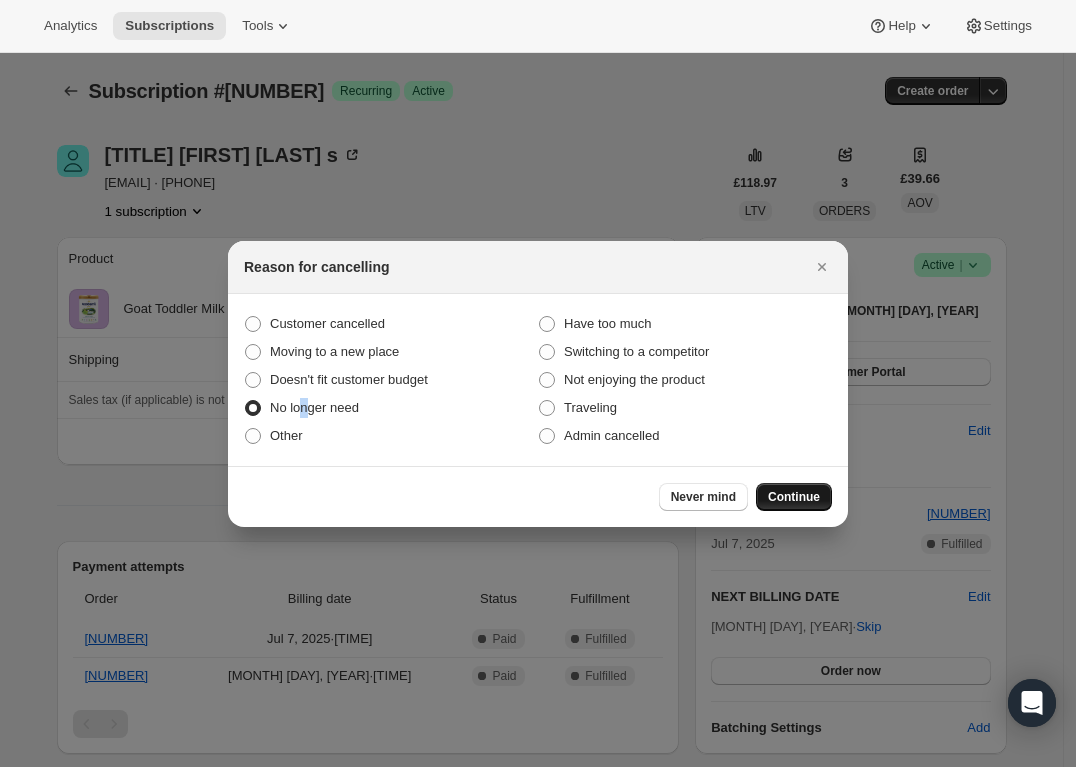 click on "Continue" at bounding box center (794, 497) 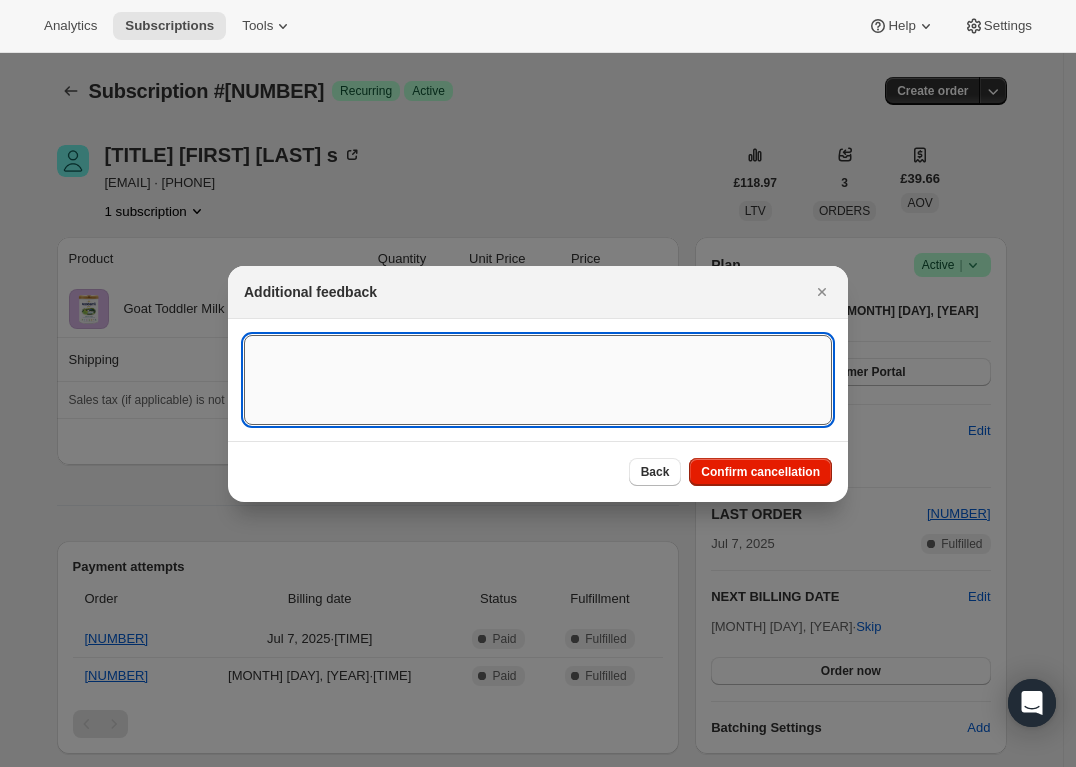 click at bounding box center (538, 380) 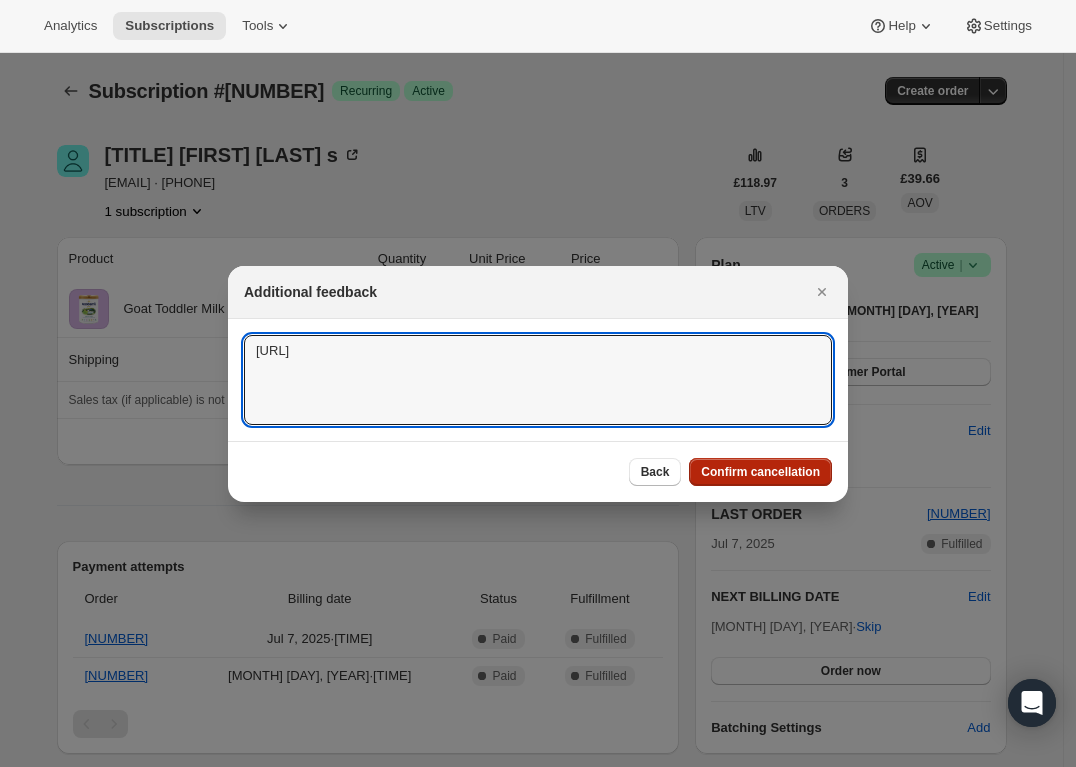type on "[URL]" 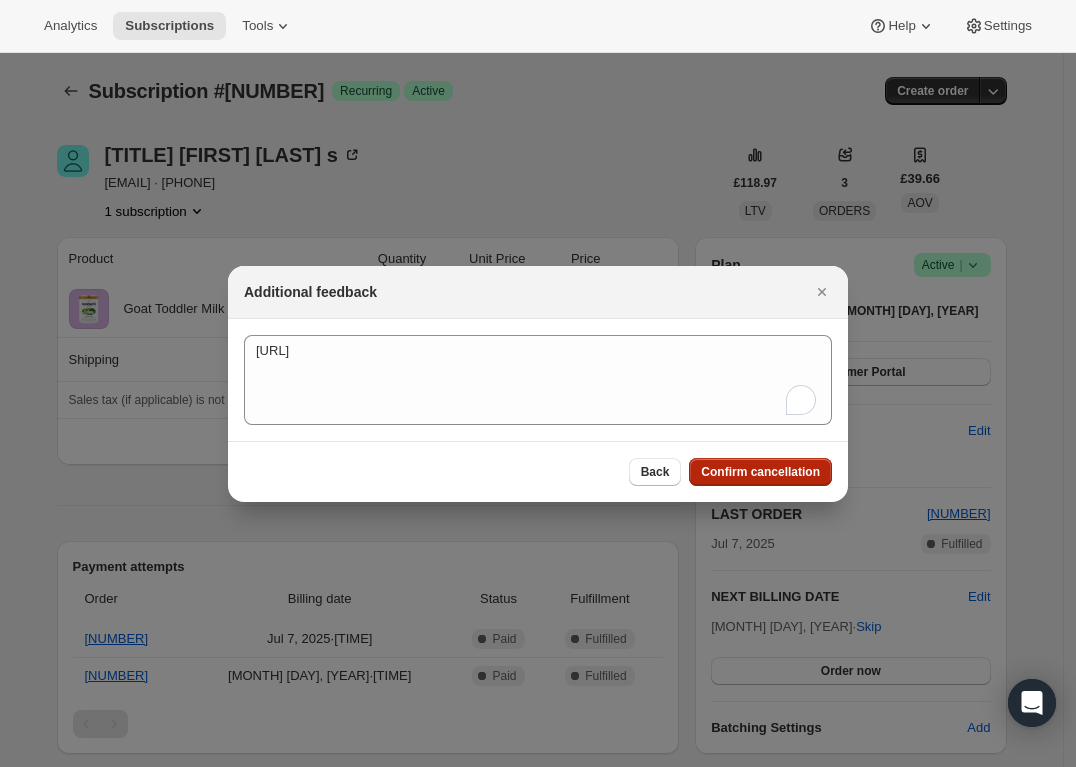 click on "Confirm cancellation" at bounding box center [760, 472] 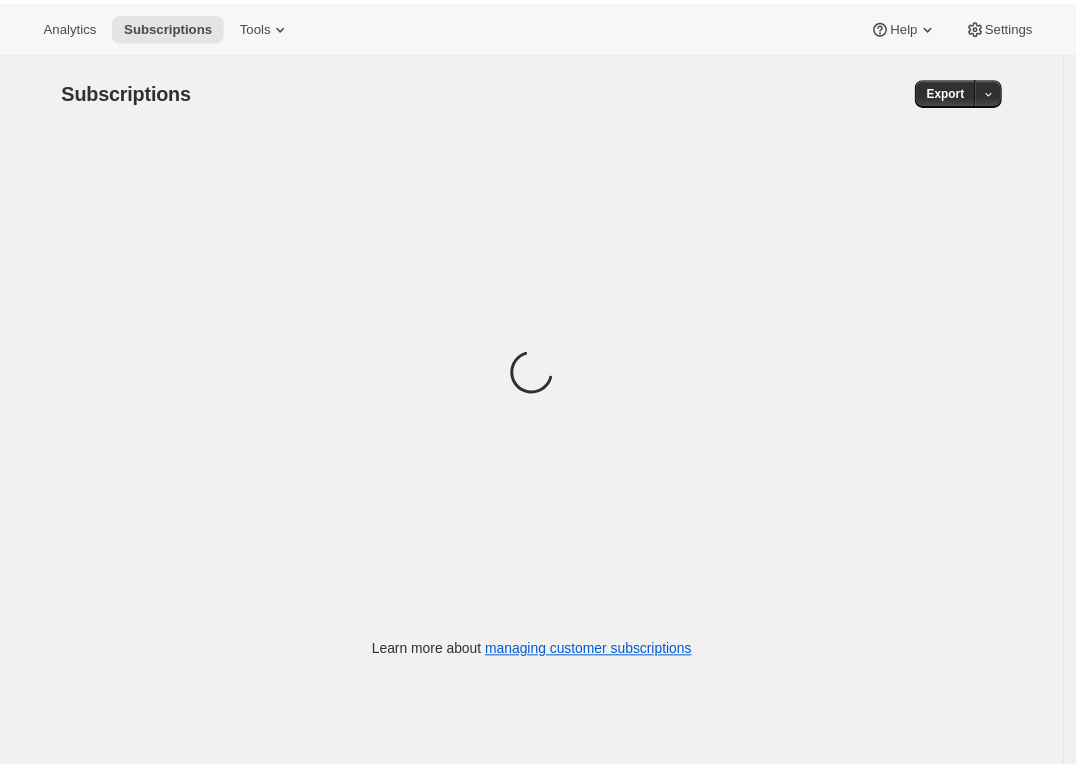 scroll, scrollTop: 0, scrollLeft: 0, axis: both 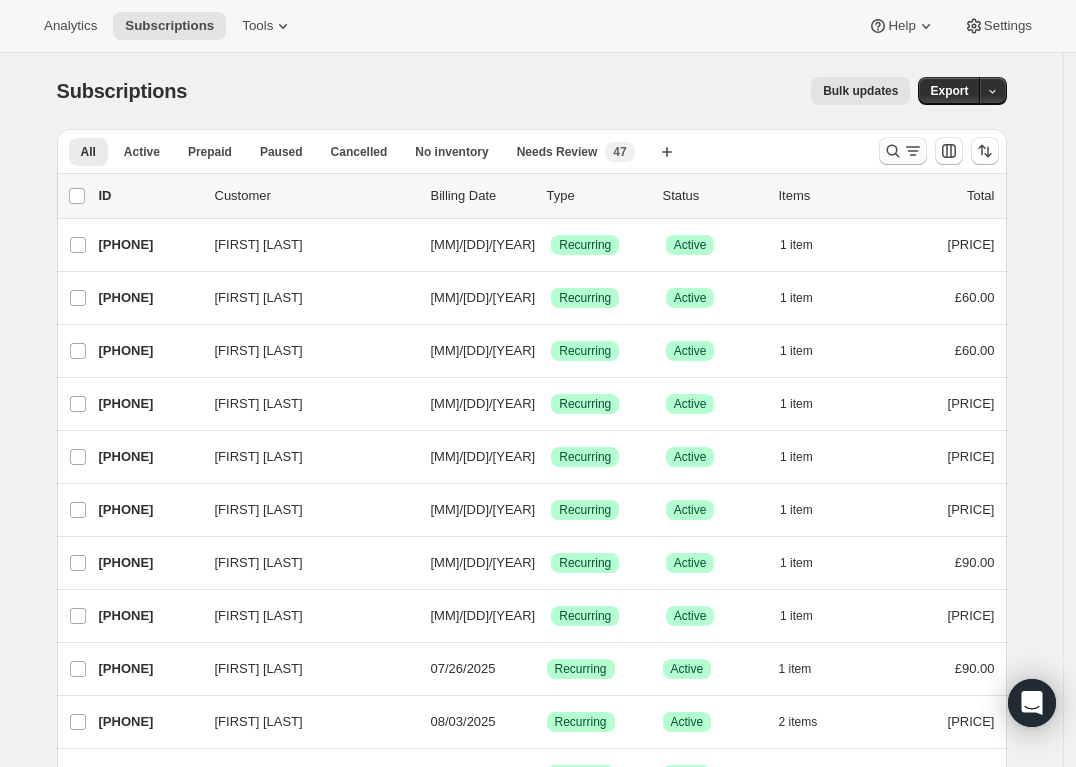 click 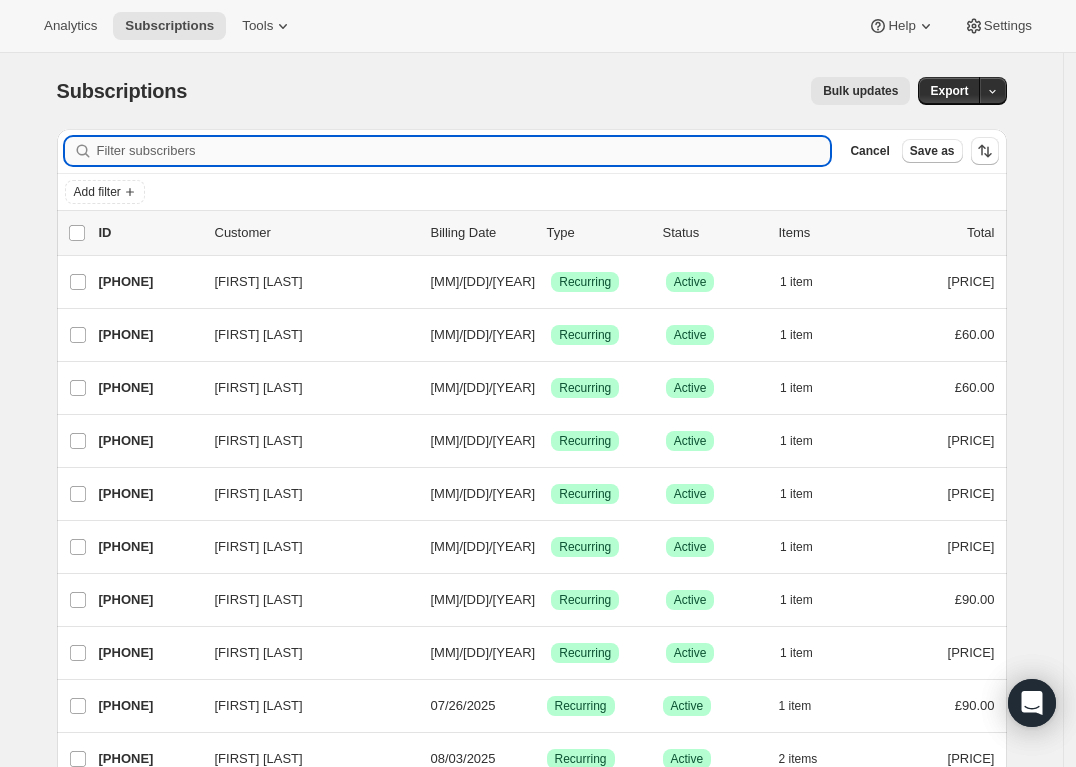 click on "Filter subscribers" at bounding box center [464, 151] 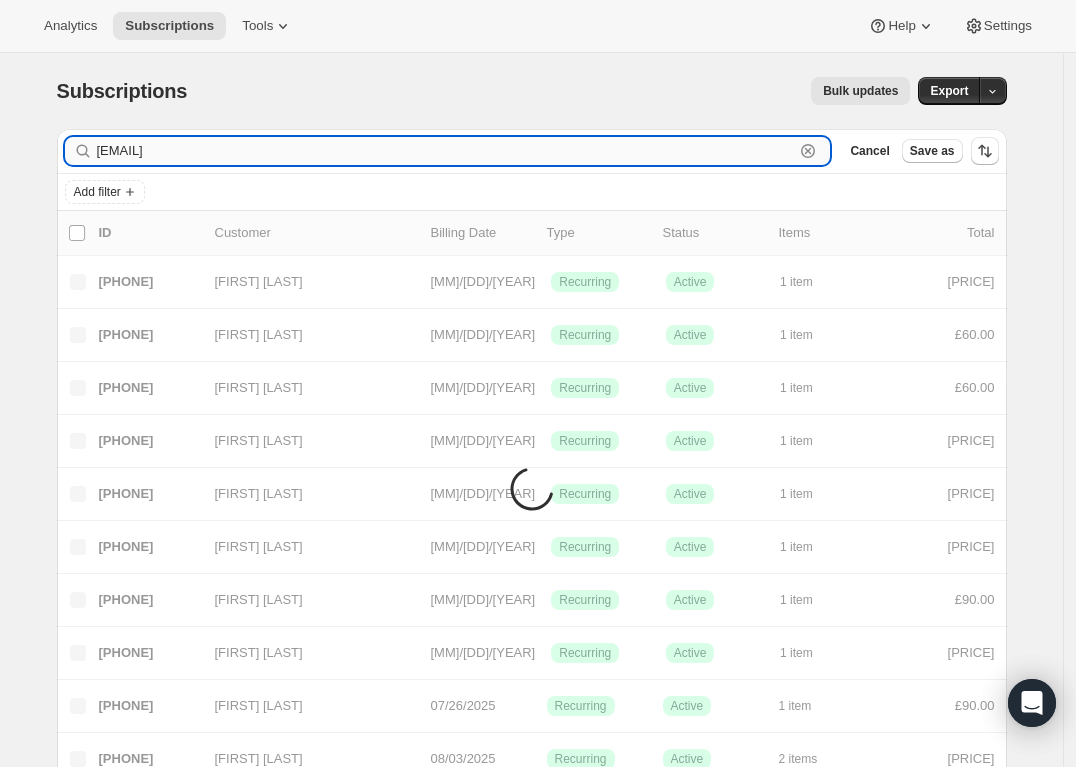 type on "eseekojikoko94@gmail.com" 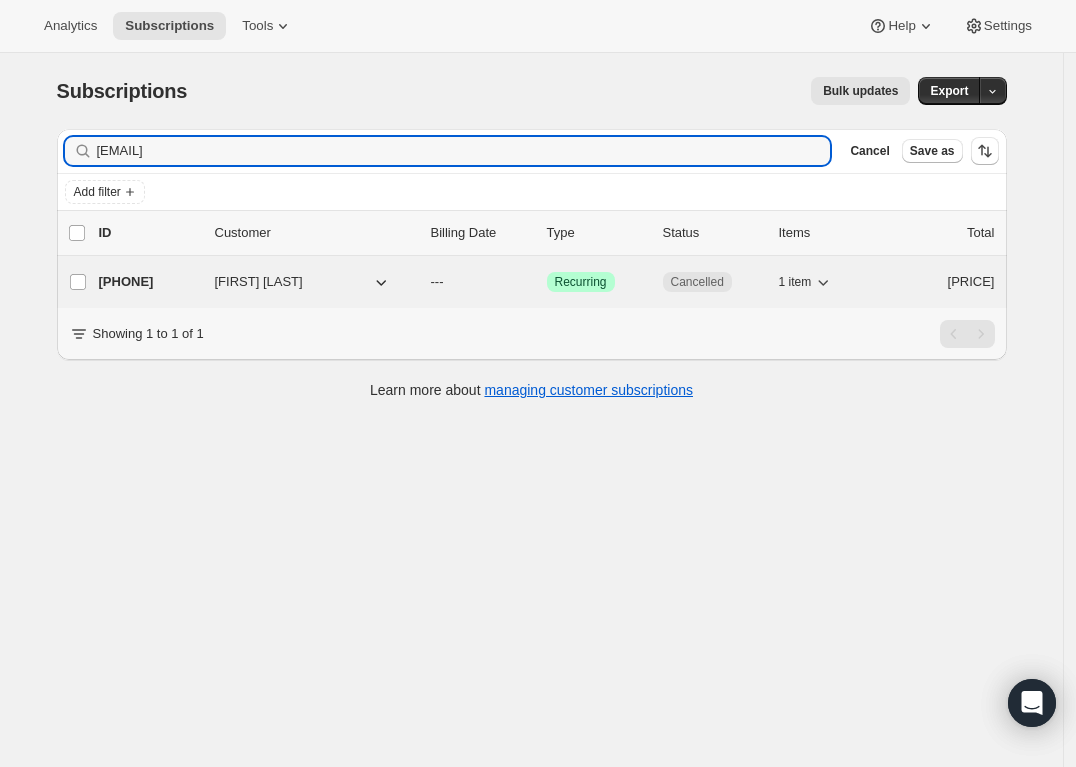click on "Cancelled" at bounding box center [697, 282] 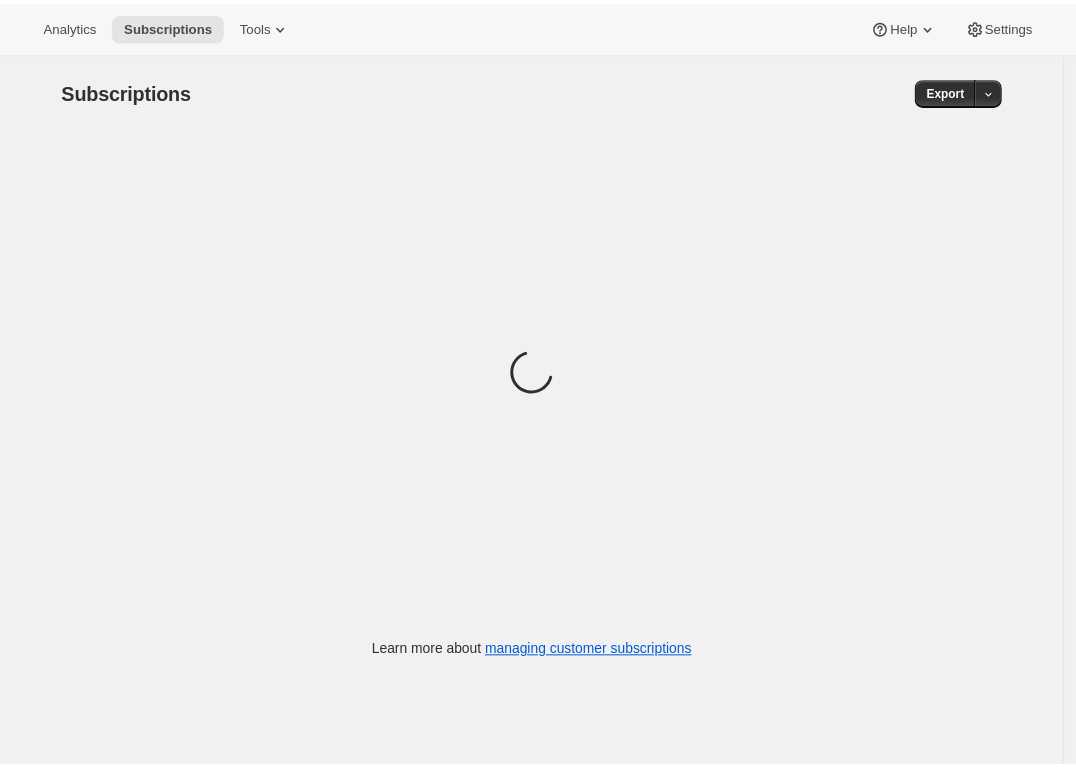 scroll, scrollTop: 0, scrollLeft: 0, axis: both 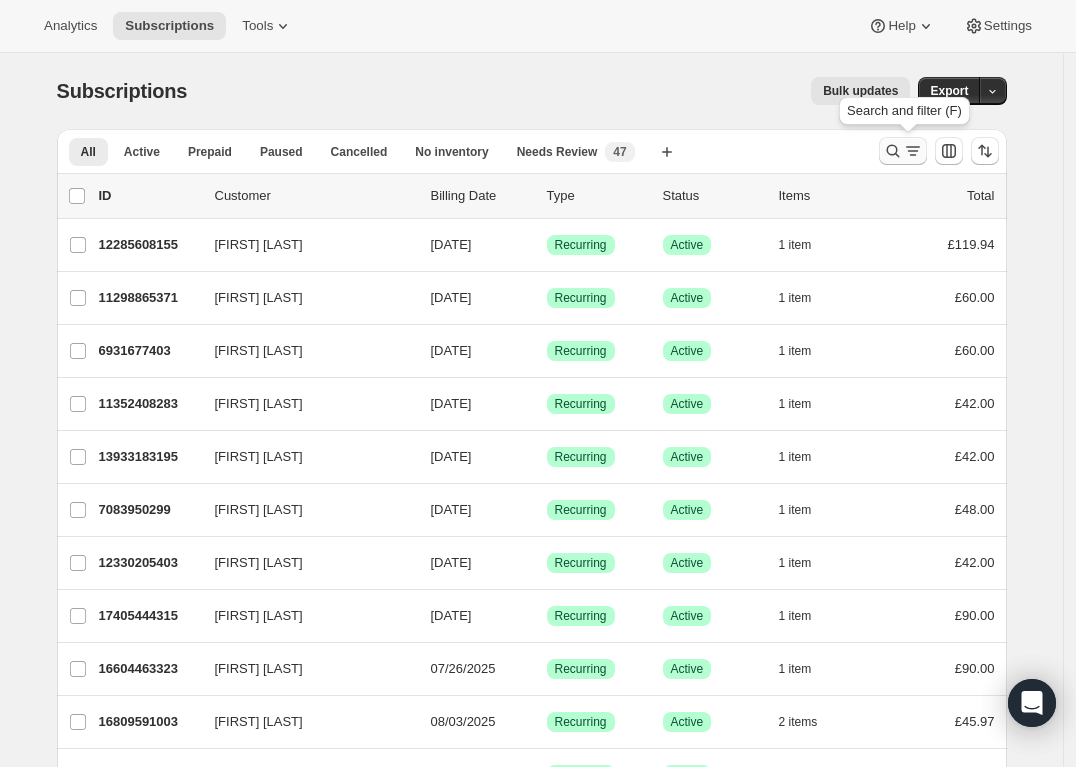 click 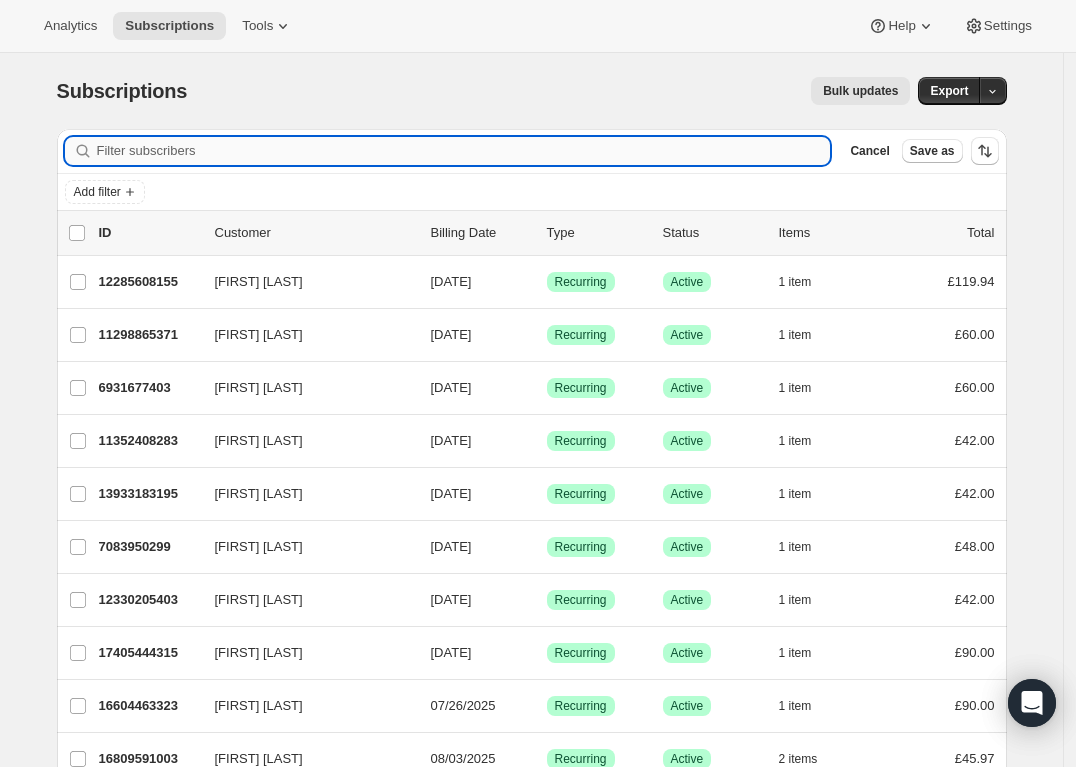 click on "Filter subscribers" at bounding box center (464, 151) 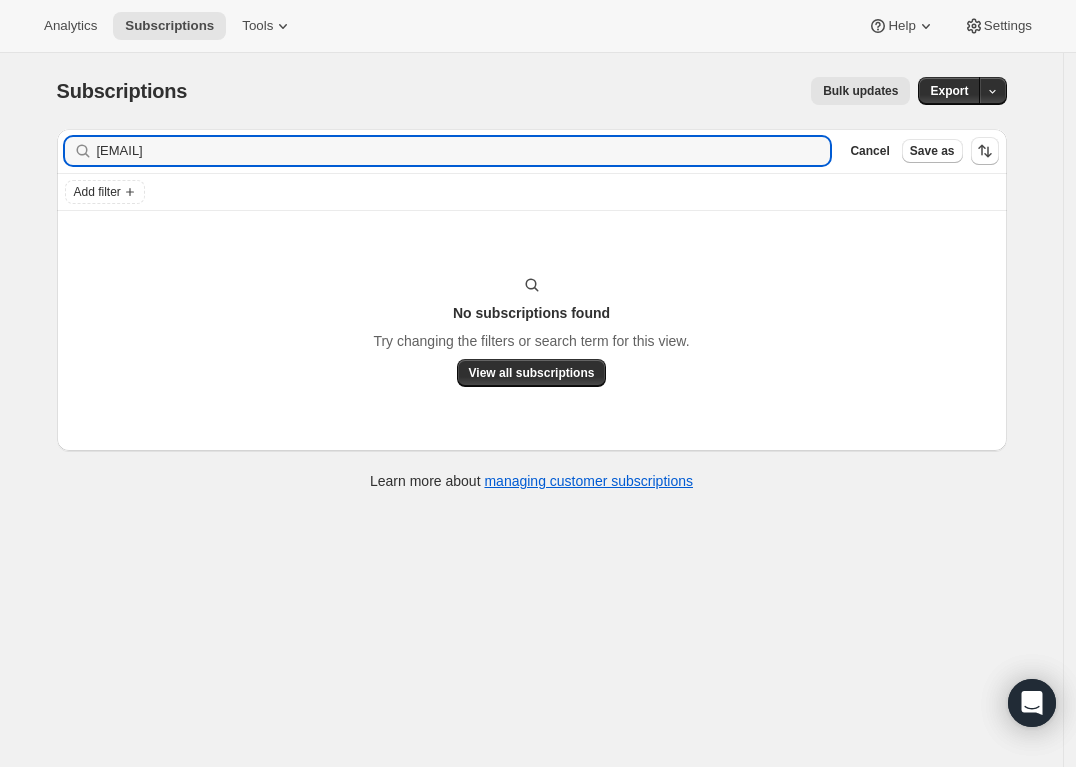 type on "joannecatton@hotmail.com" 